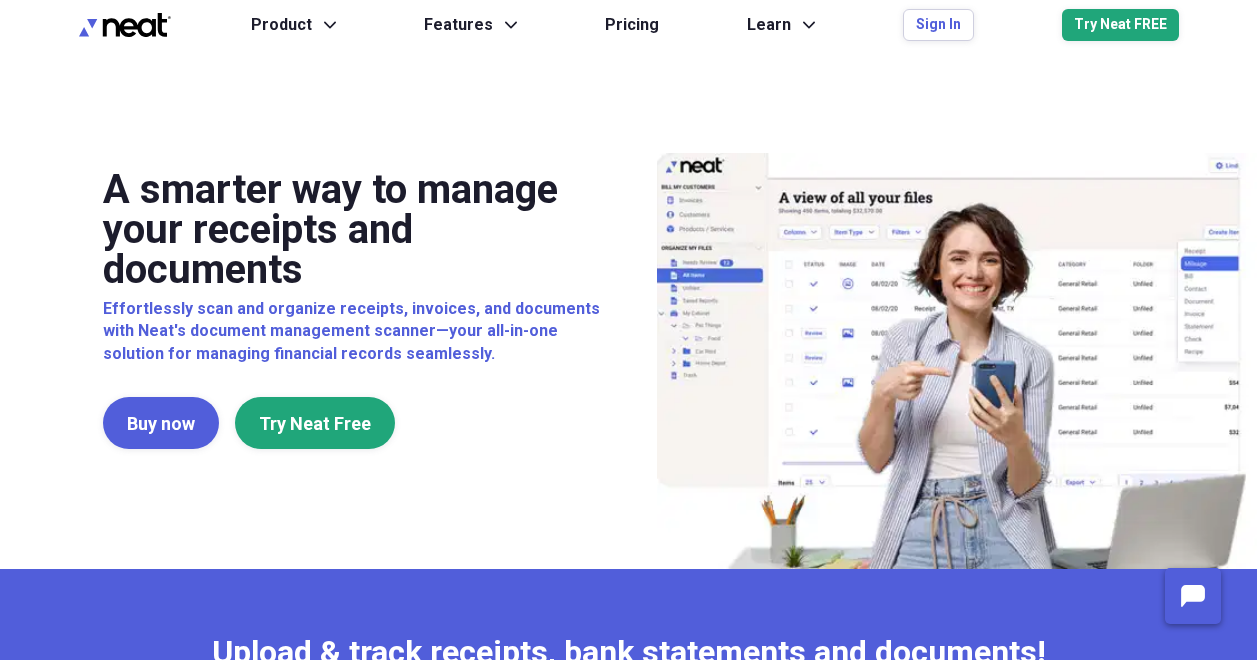 scroll, scrollTop: 0, scrollLeft: 0, axis: both 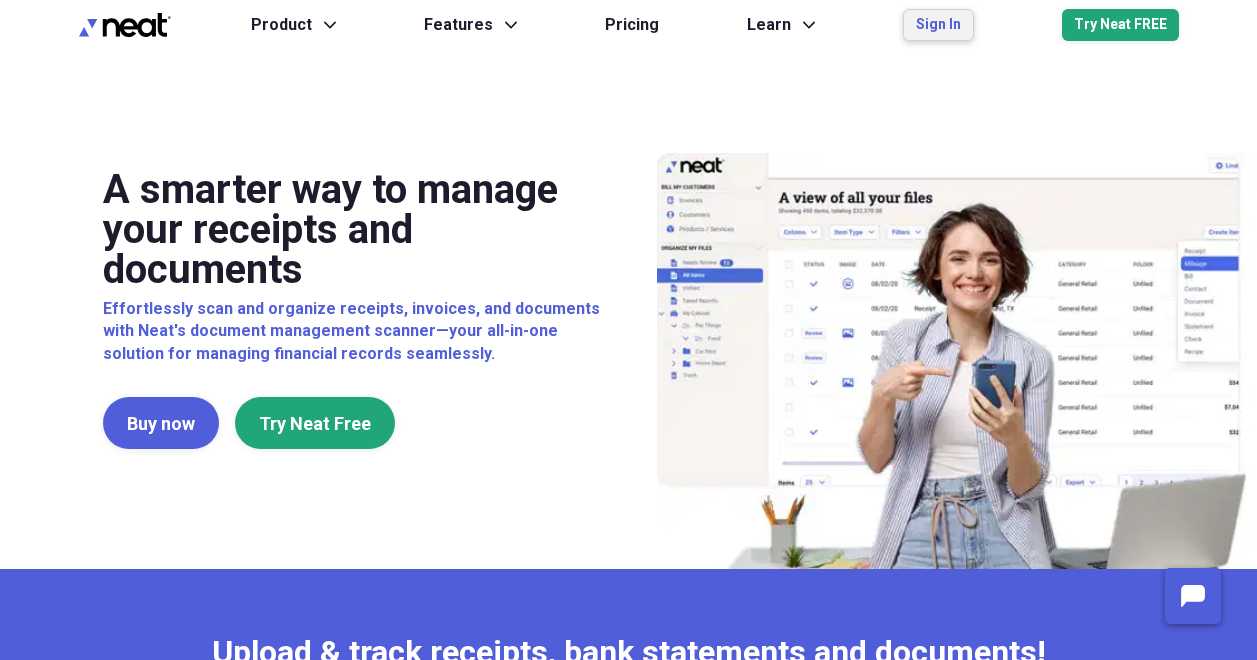 click on "Sign In" at bounding box center [938, 25] 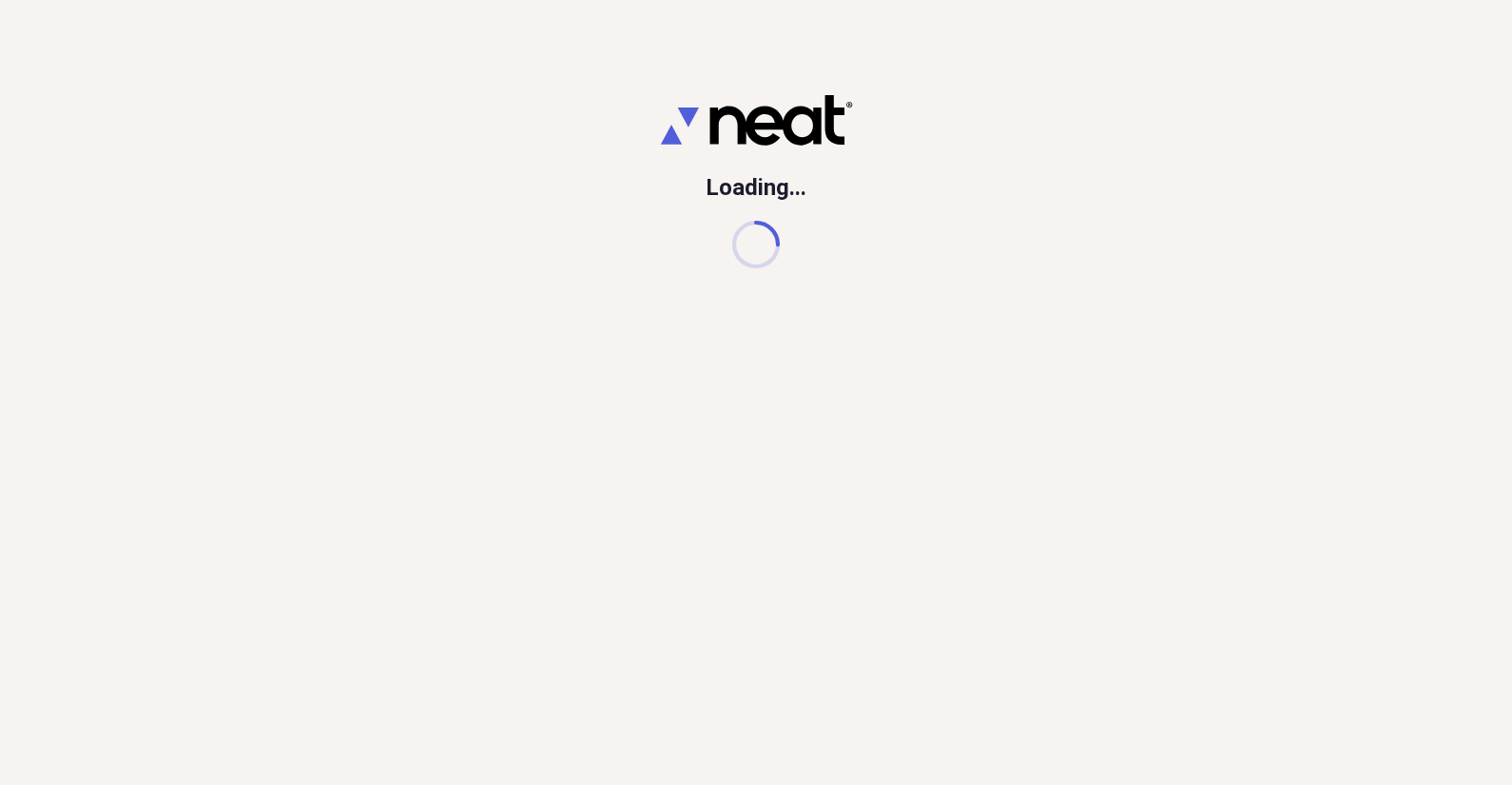 scroll, scrollTop: 0, scrollLeft: 0, axis: both 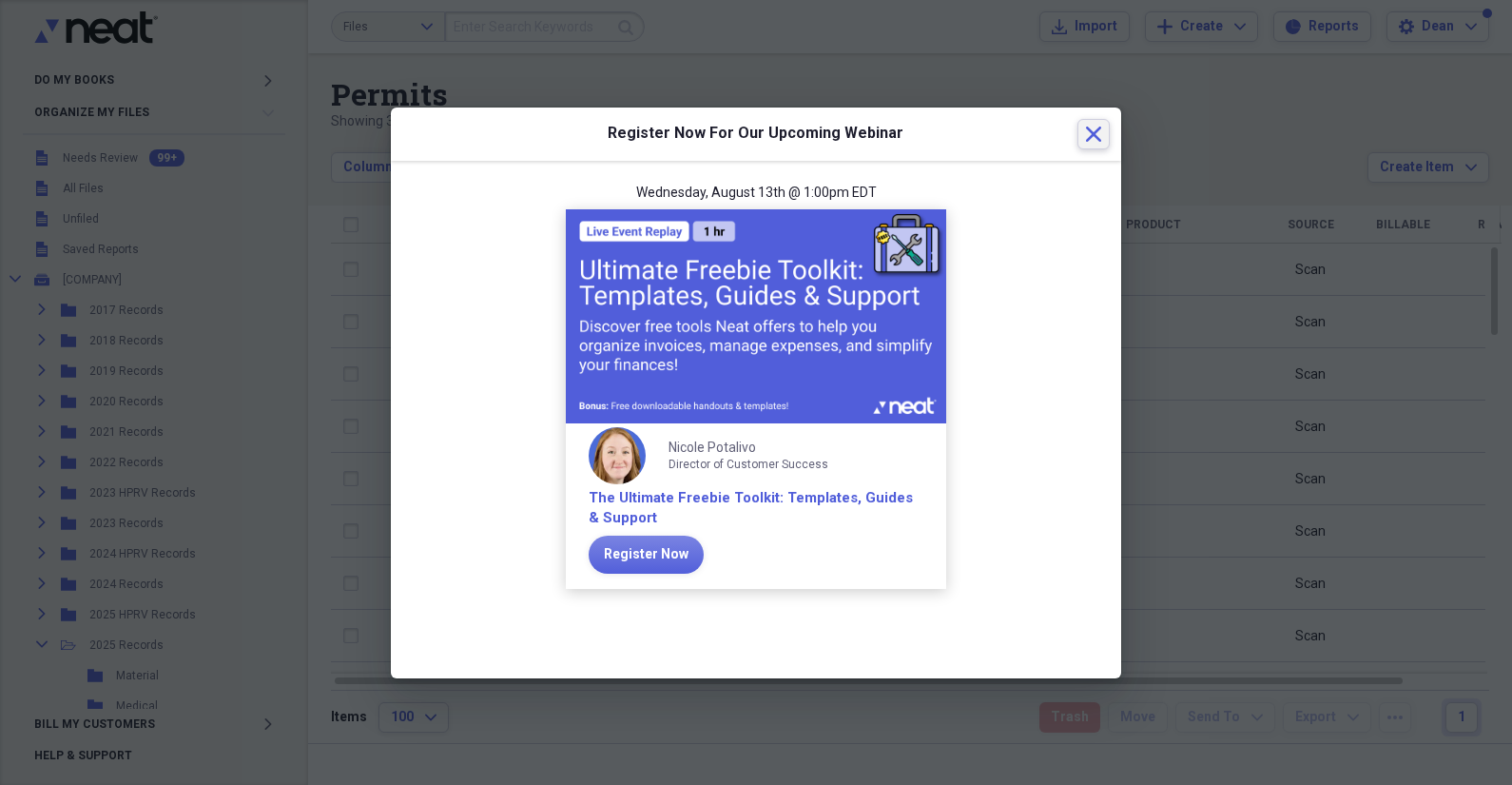click 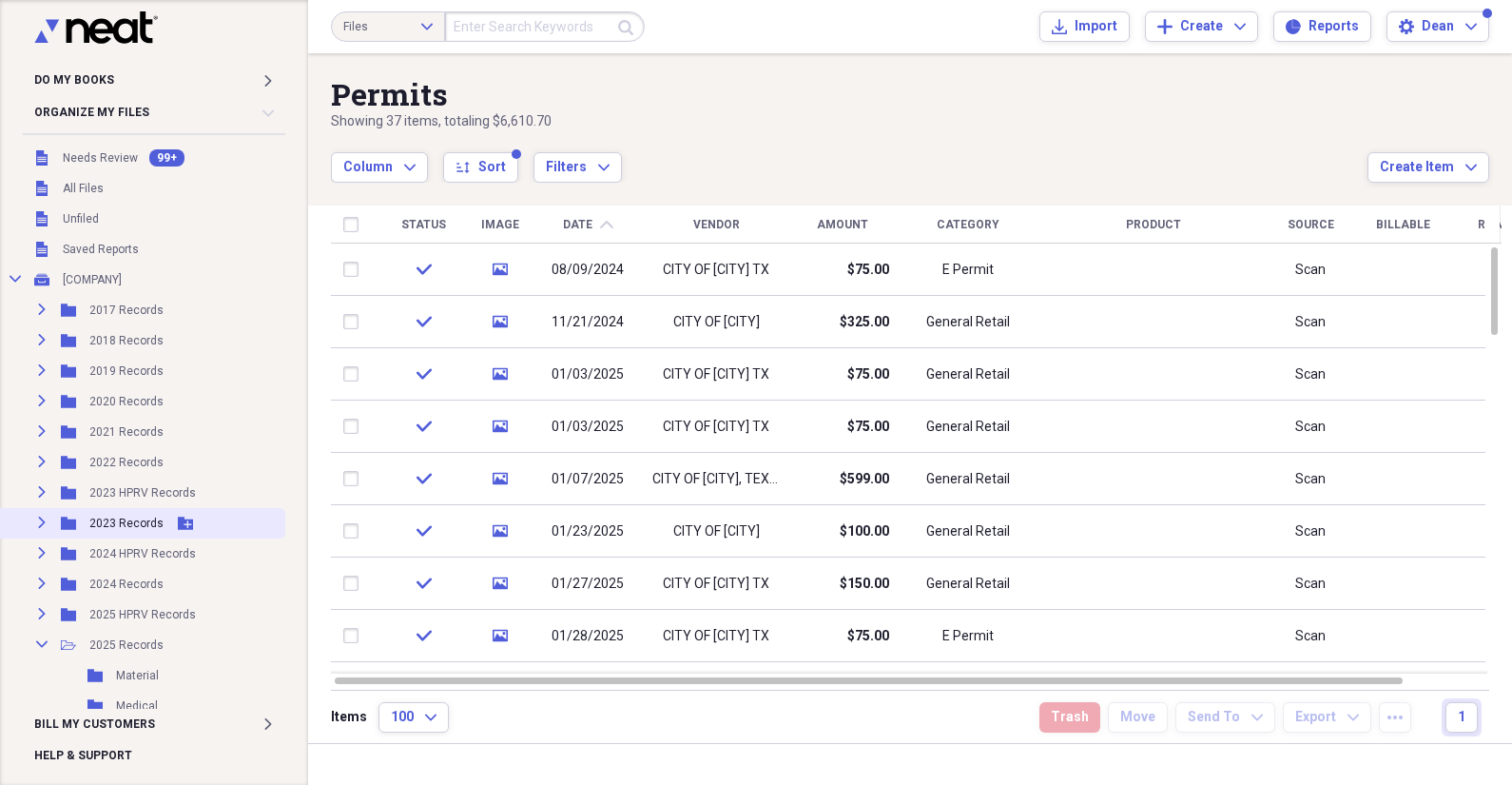 click on "2023 Records" at bounding box center (126, 523) 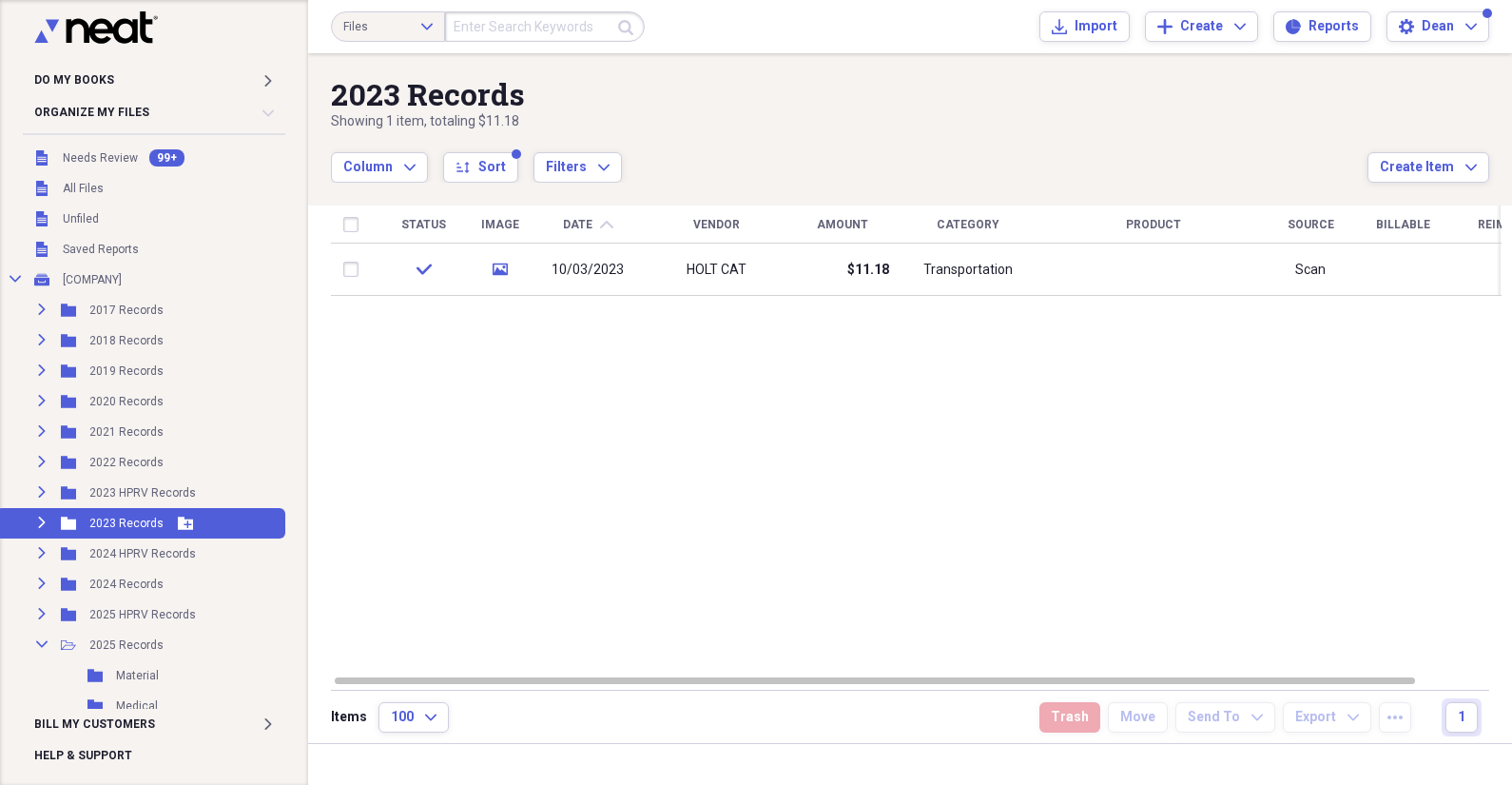 click on "Expand" 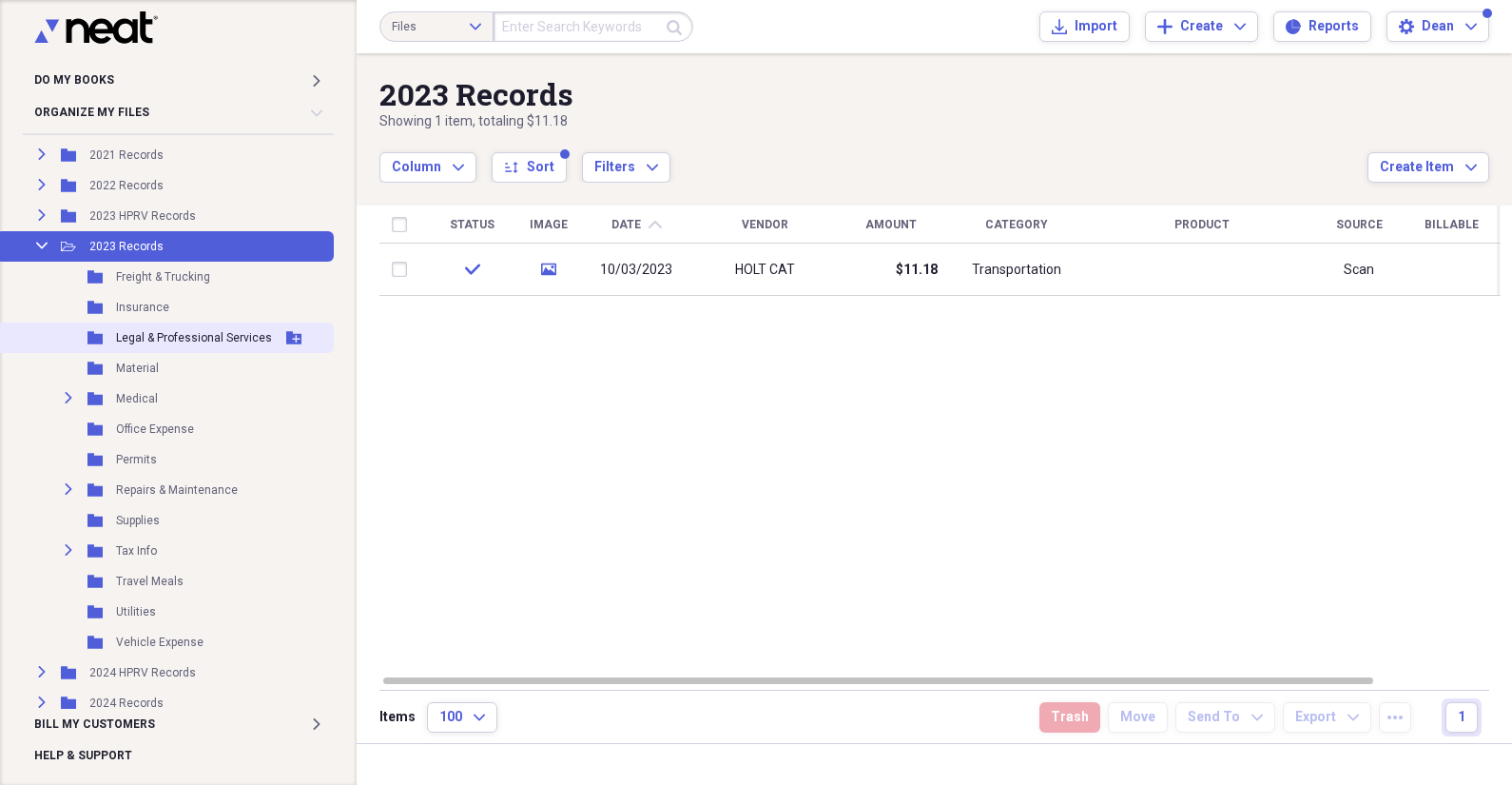 scroll, scrollTop: 317, scrollLeft: 0, axis: vertical 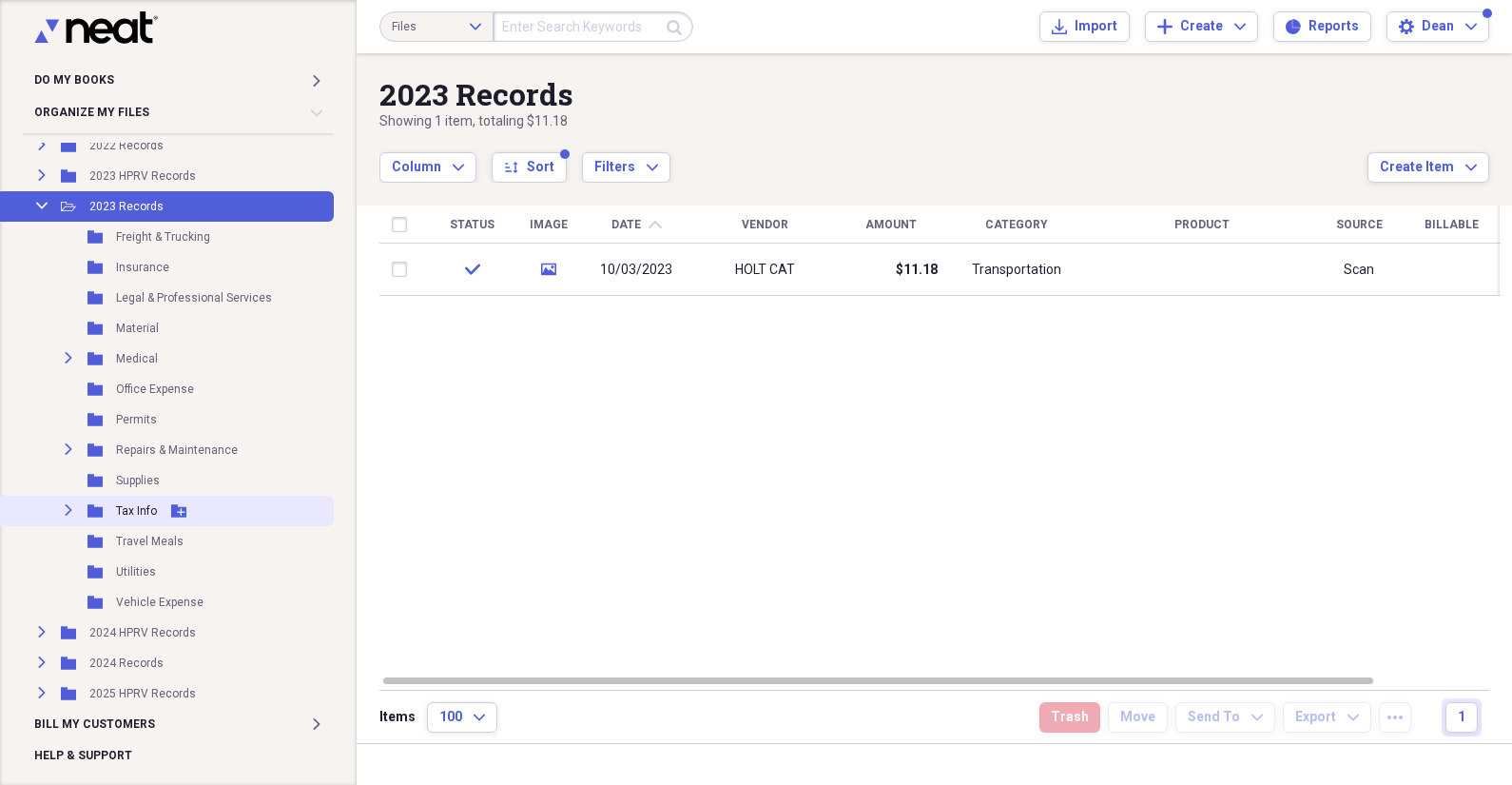 click on "Expand" 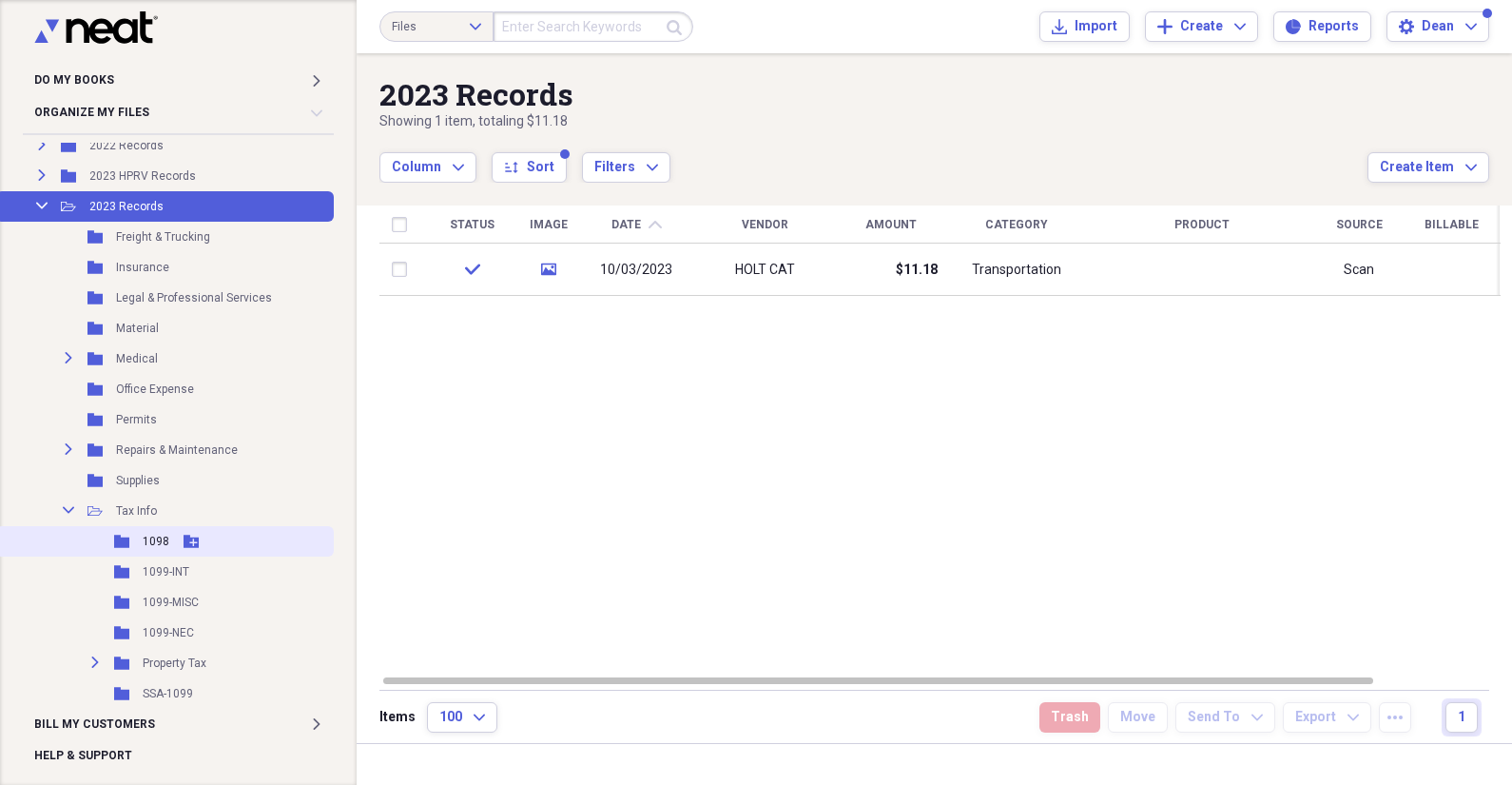 scroll, scrollTop: 357, scrollLeft: 0, axis: vertical 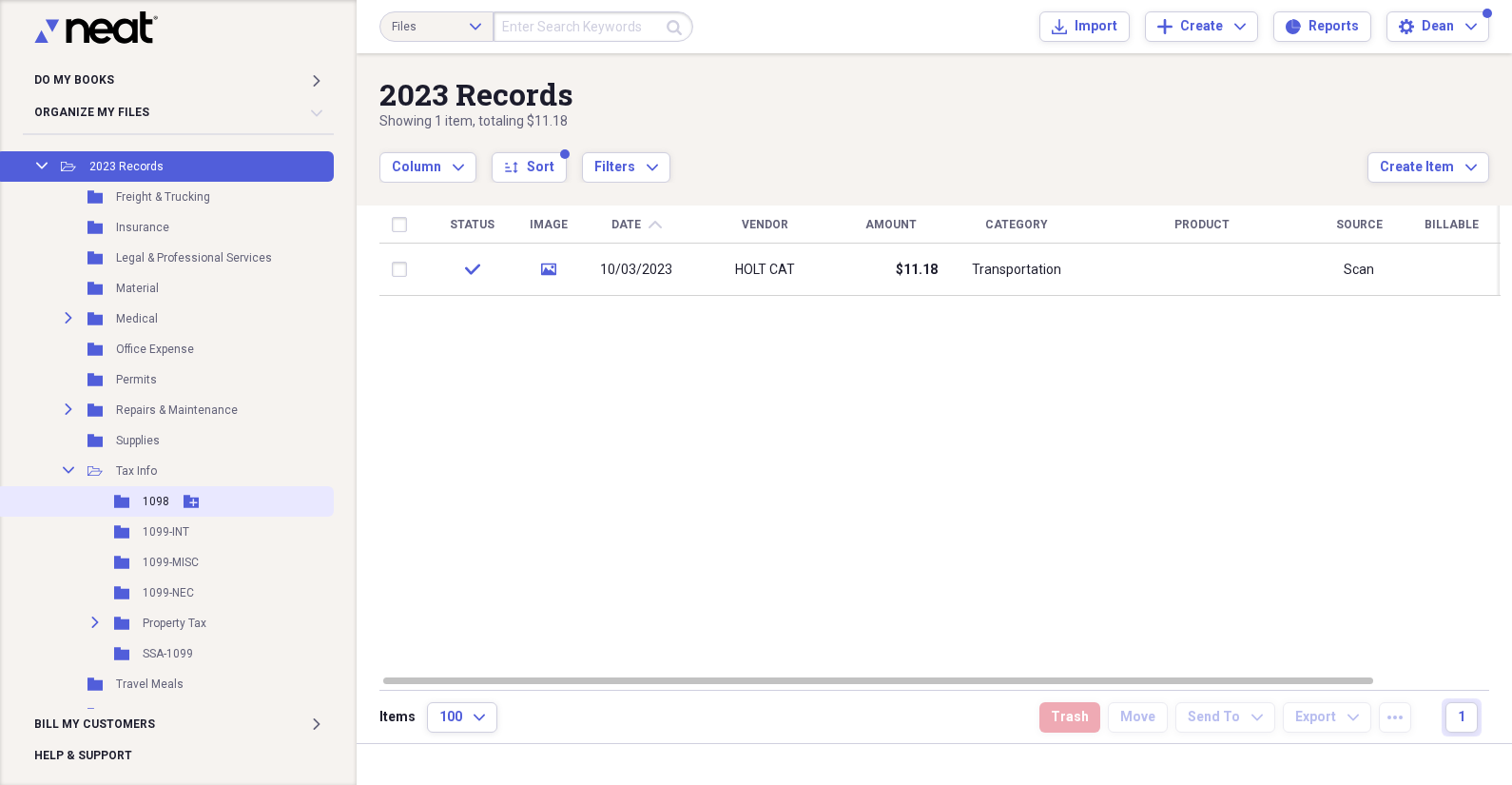 click on "1098" at bounding box center [156, 501] 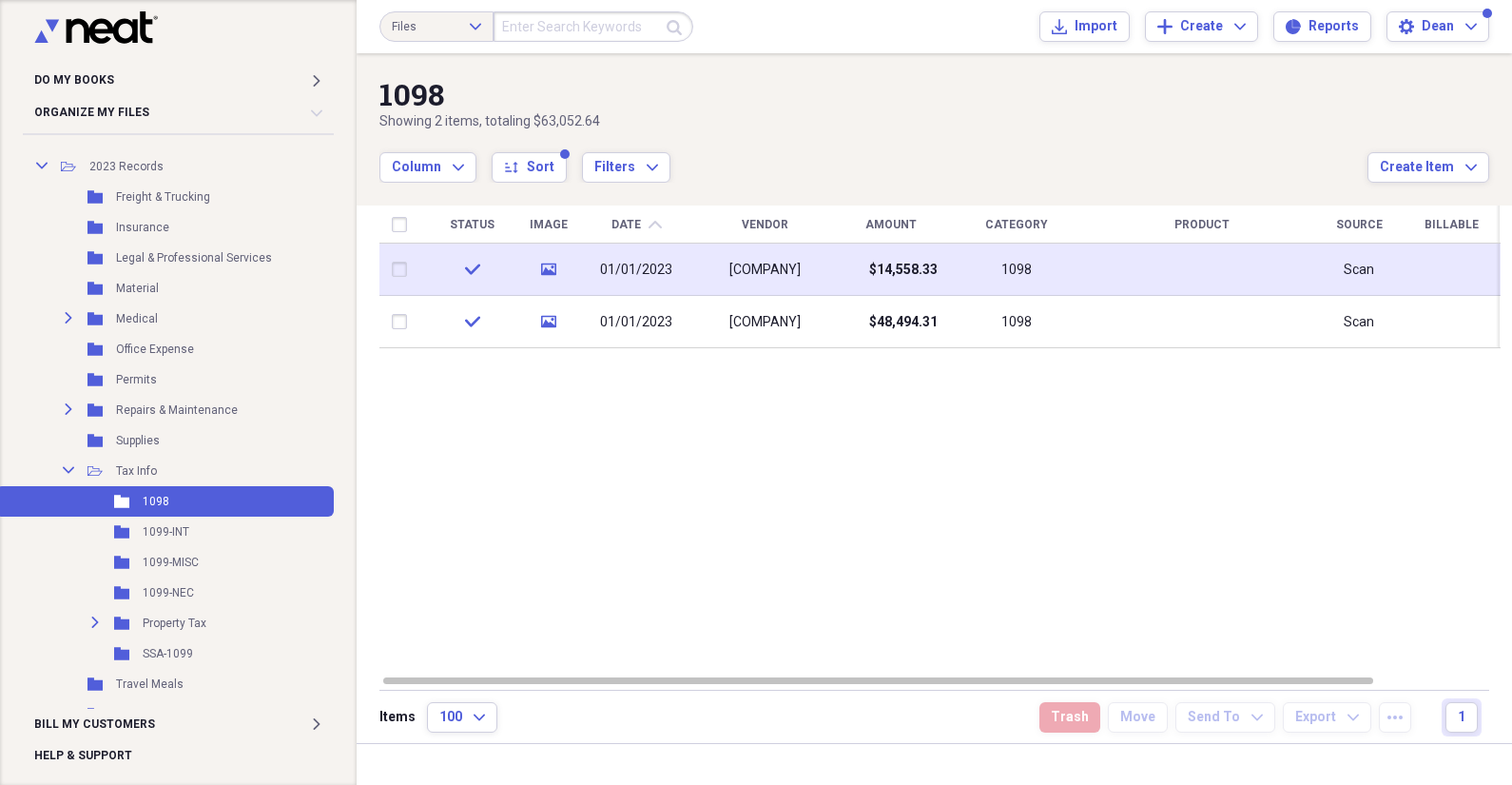 click on "01/01/2023" at bounding box center (636, 269) 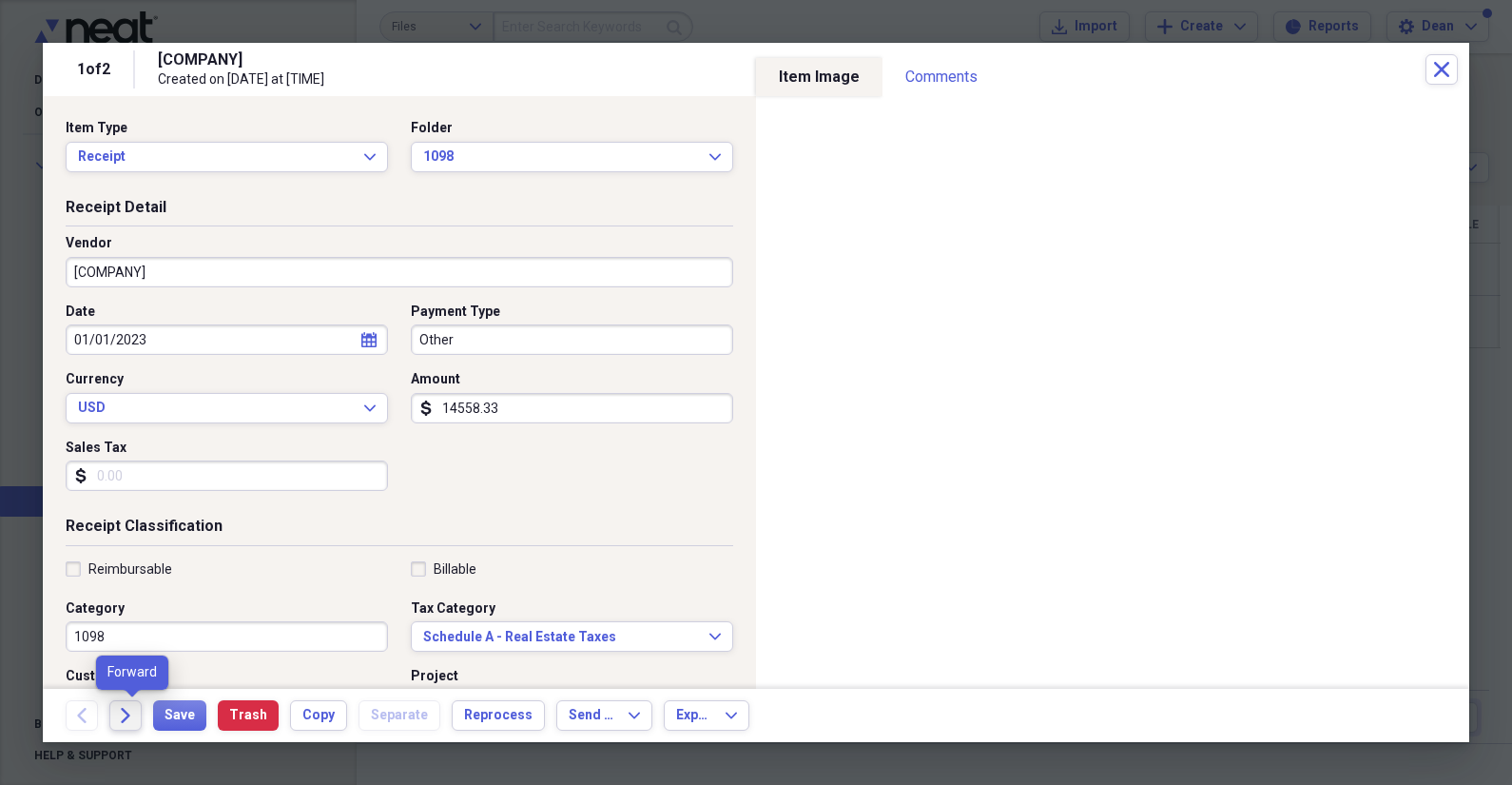click on "Forward" 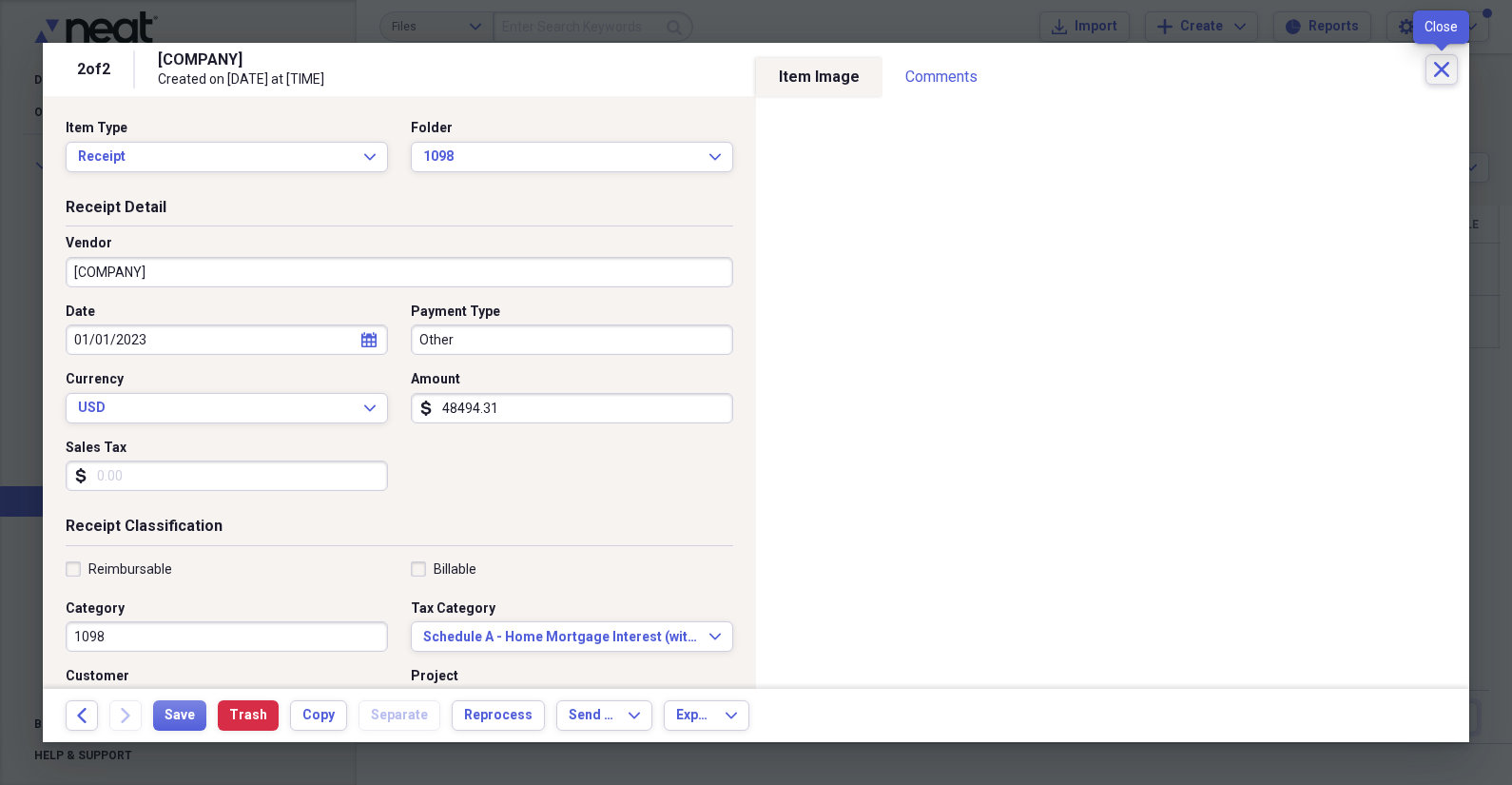 click on "Close" 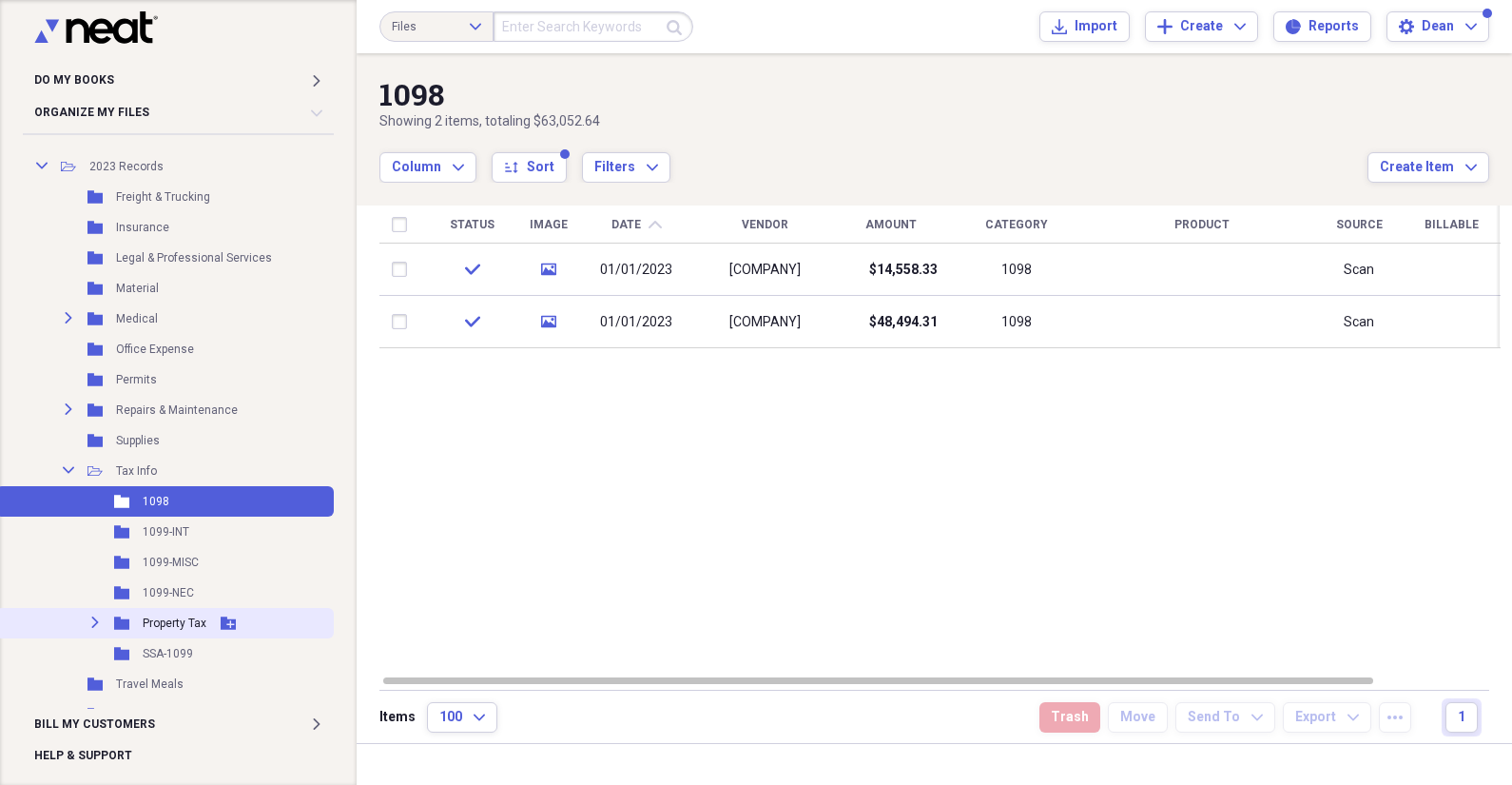 click on "Expand" 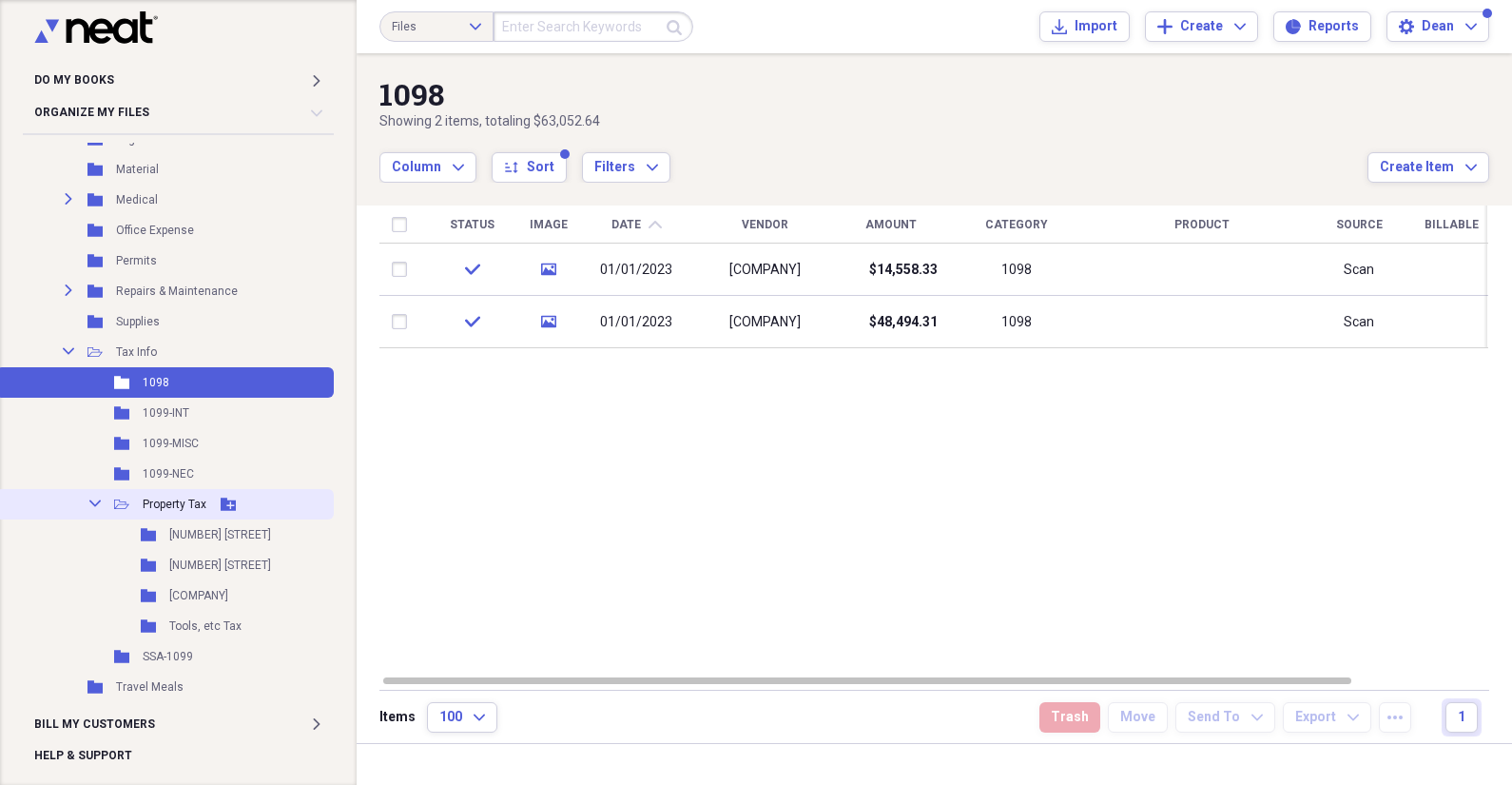 scroll, scrollTop: 515, scrollLeft: 0, axis: vertical 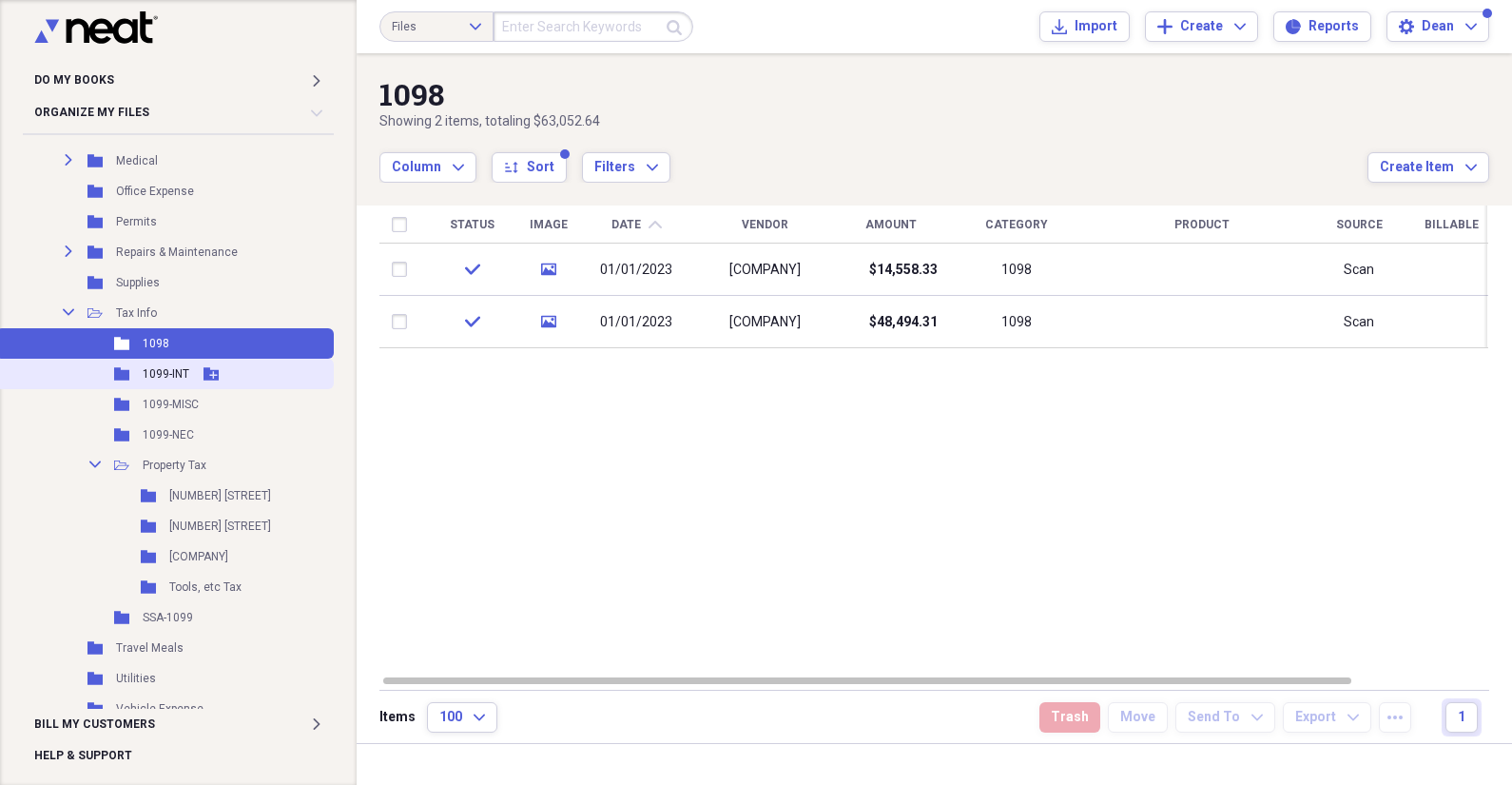 click on "1099-INT" at bounding box center (165, 374) 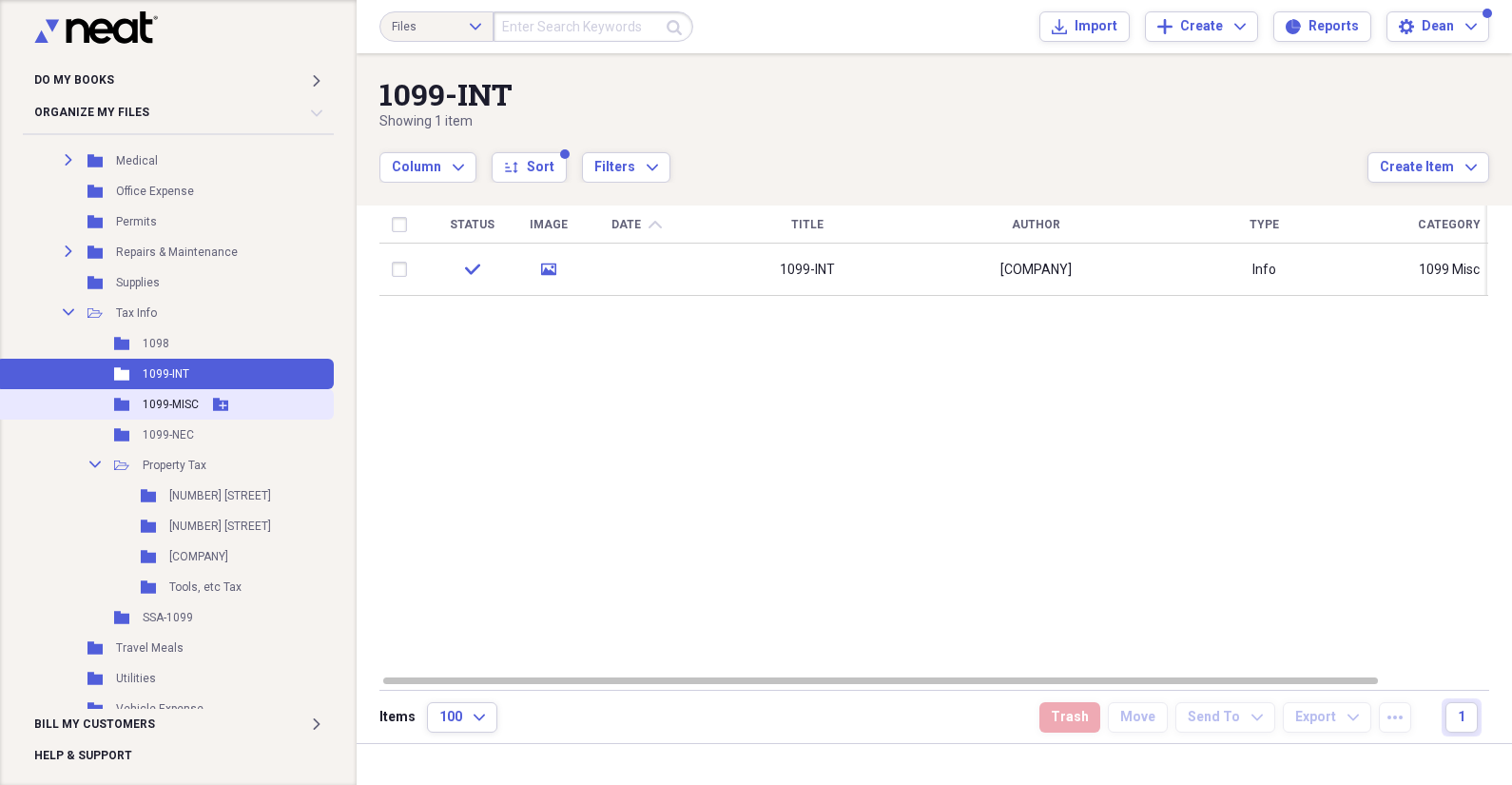 click on "1099-MISC" at bounding box center [170, 404] 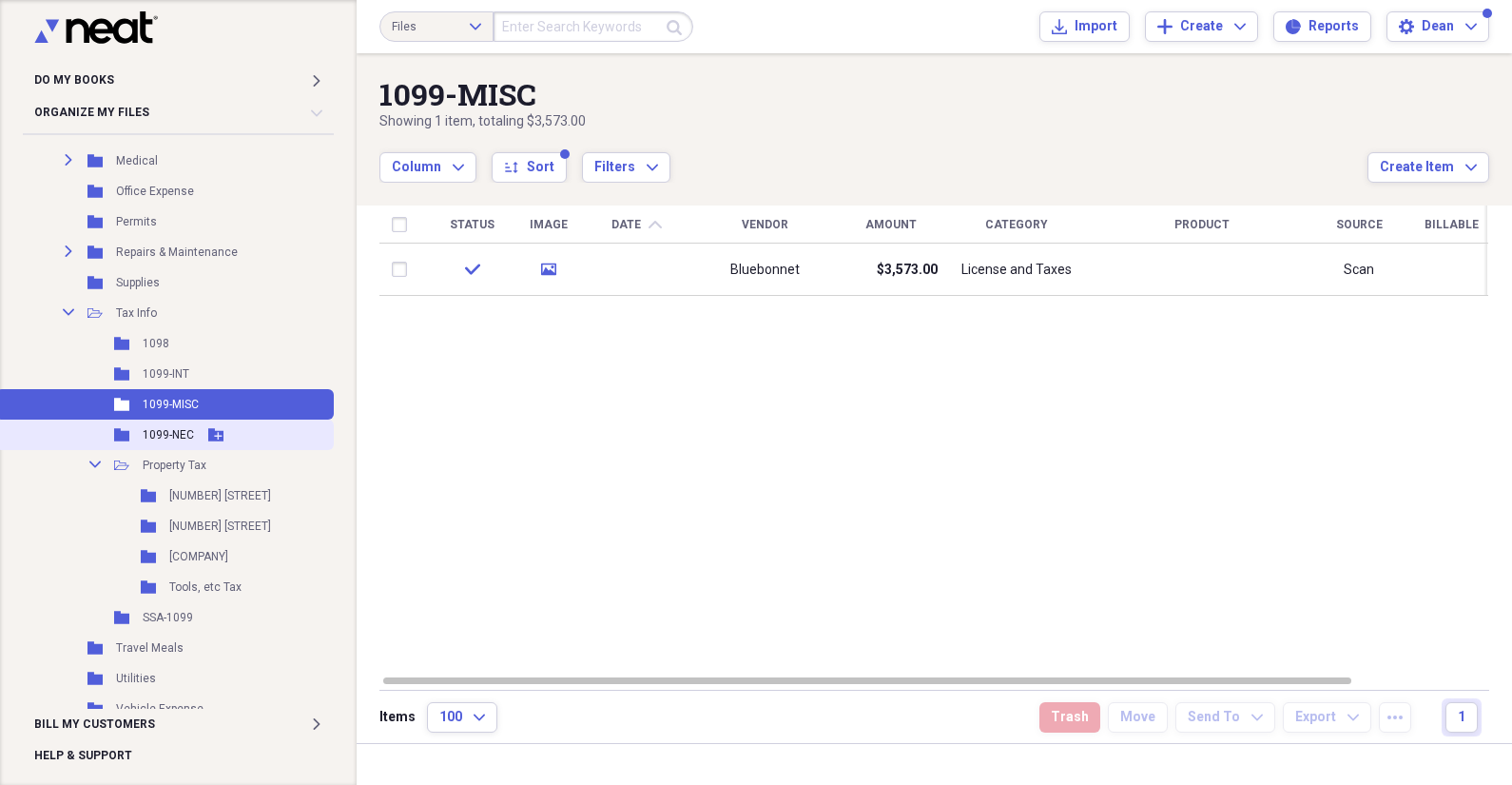 click on "1099-NEC" at bounding box center [168, 435] 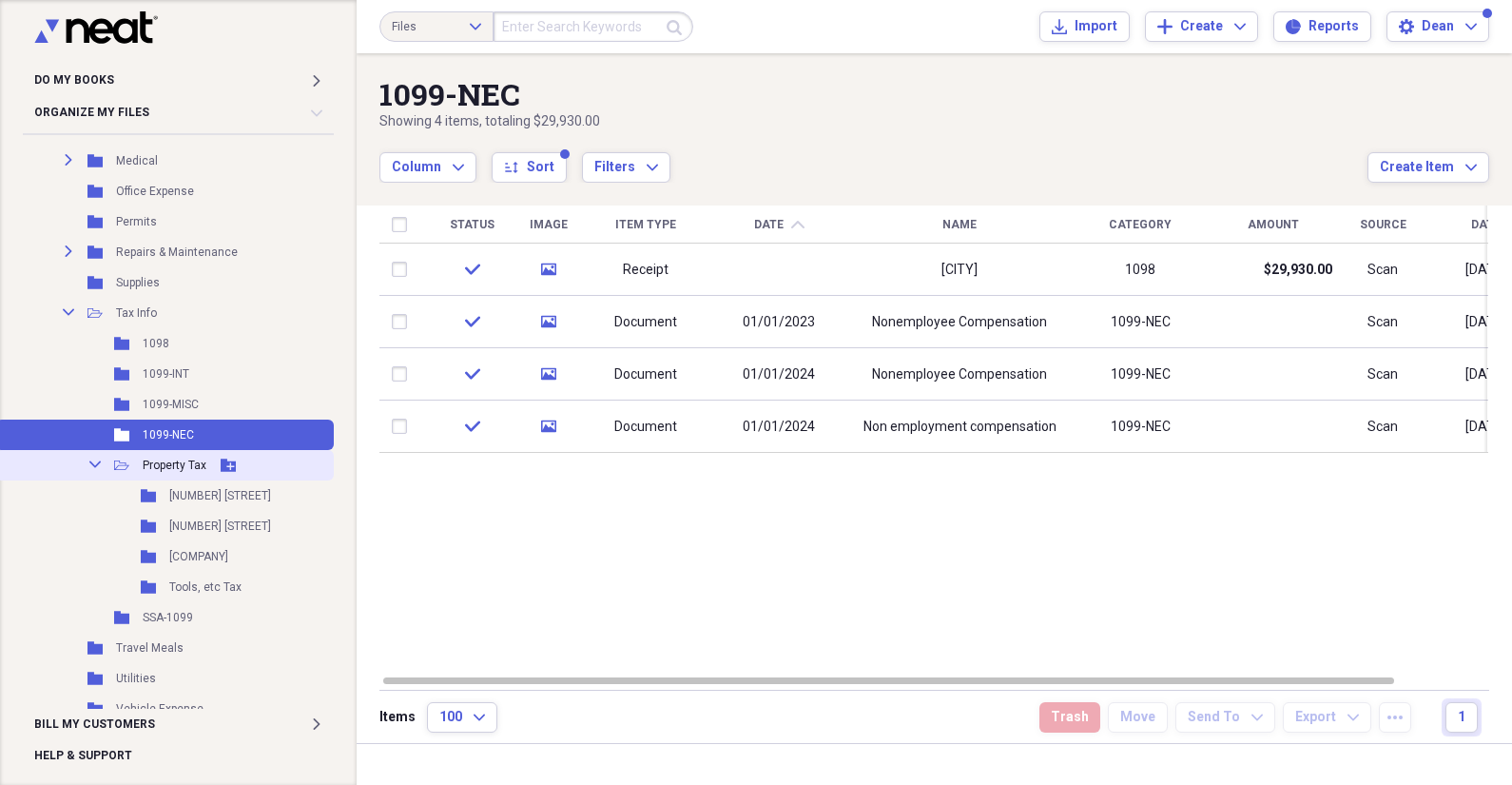 scroll, scrollTop: 555, scrollLeft: 0, axis: vertical 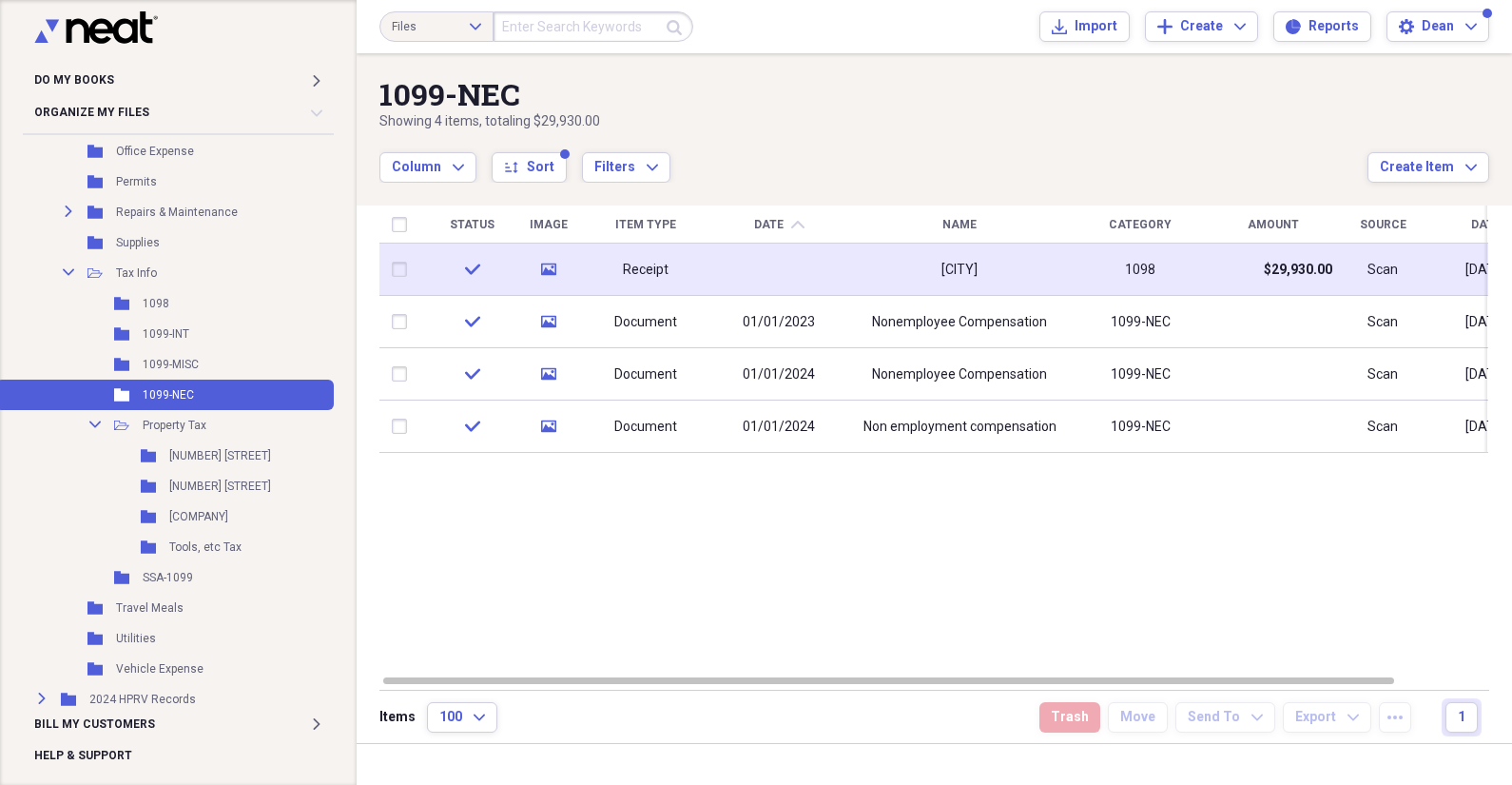 click on "Receipt" at bounding box center [646, 269] 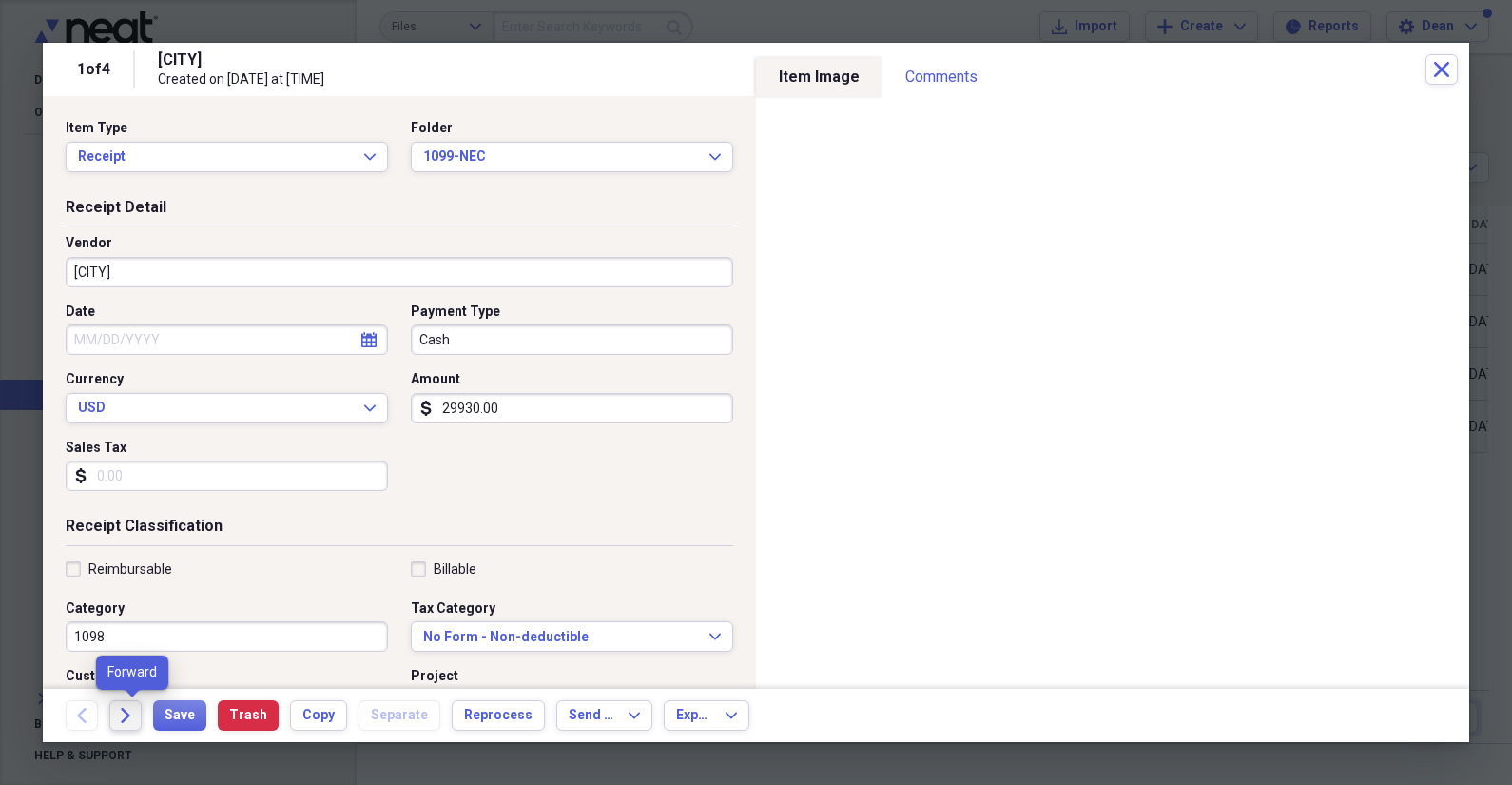click on "Forward" 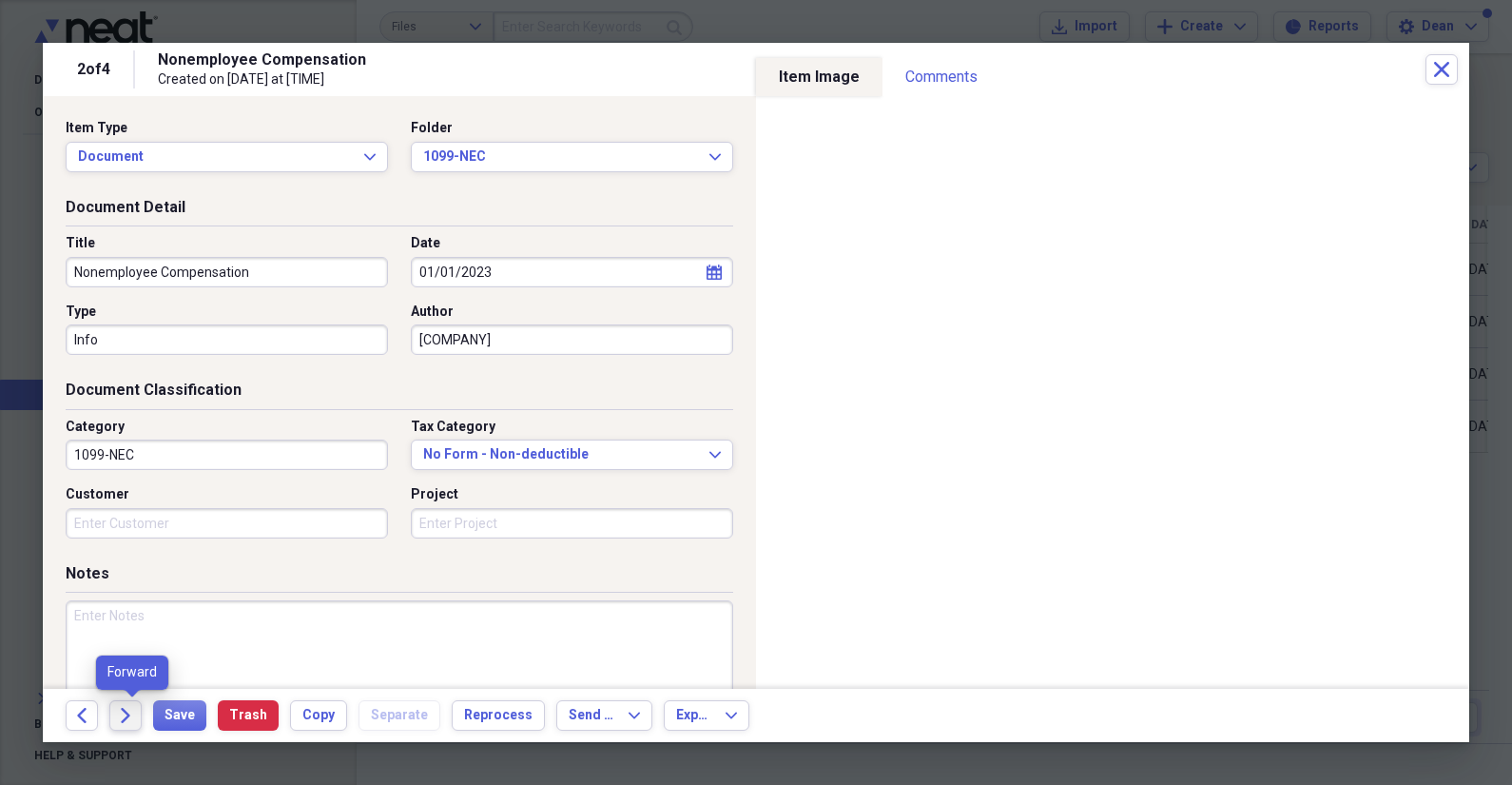 click 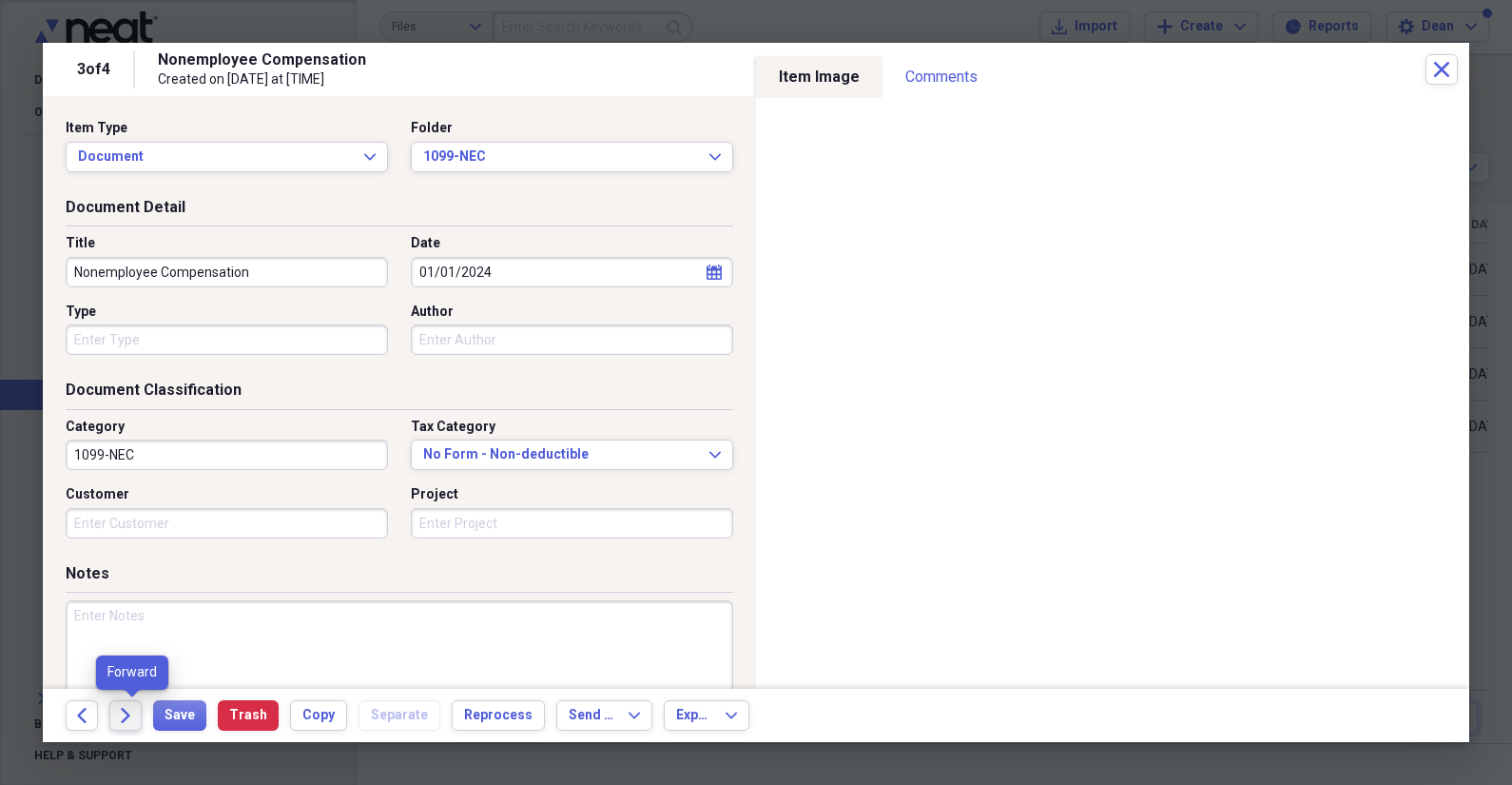 click on "Forward" at bounding box center [126, 716] 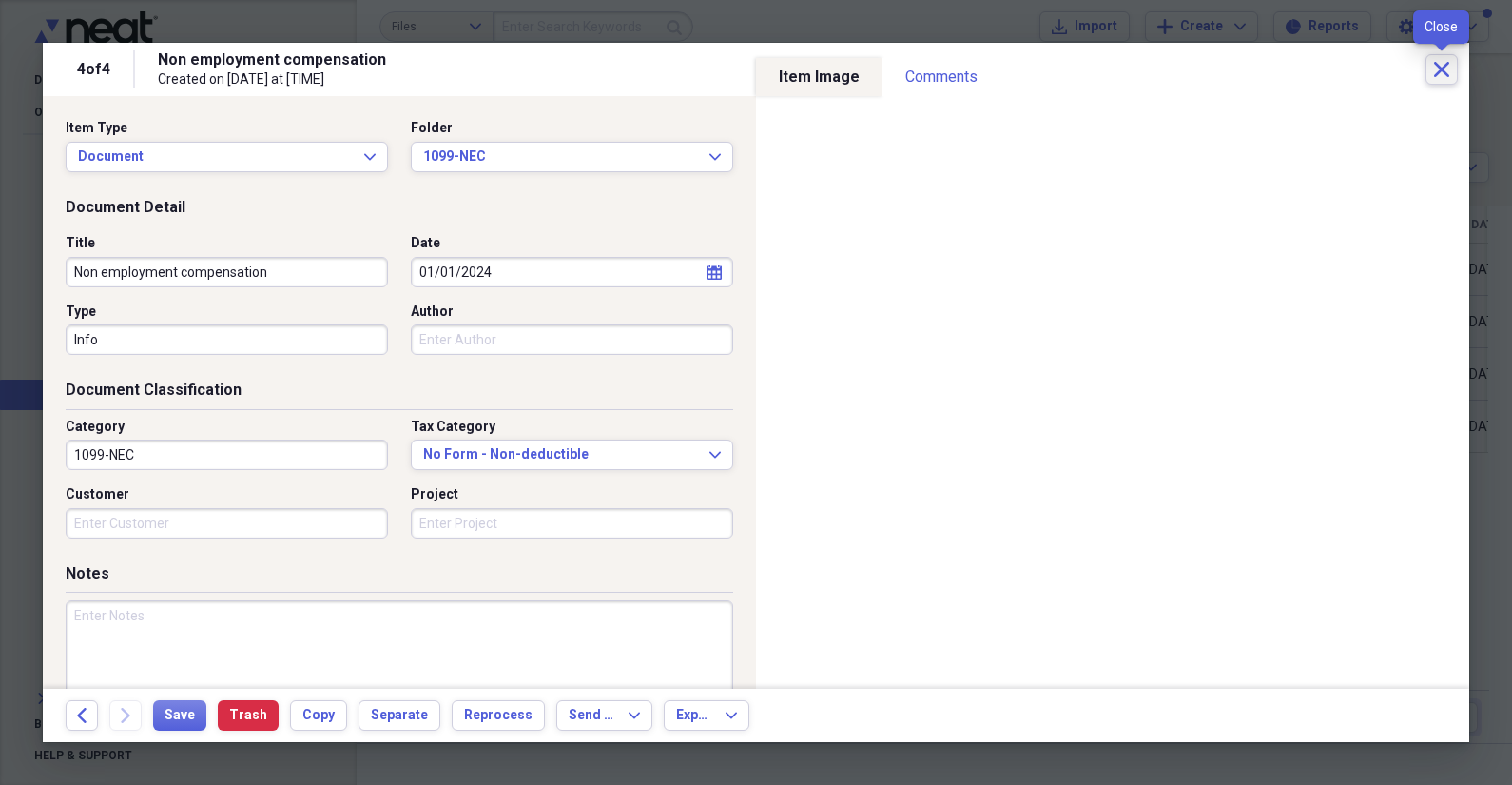 click on "Close" 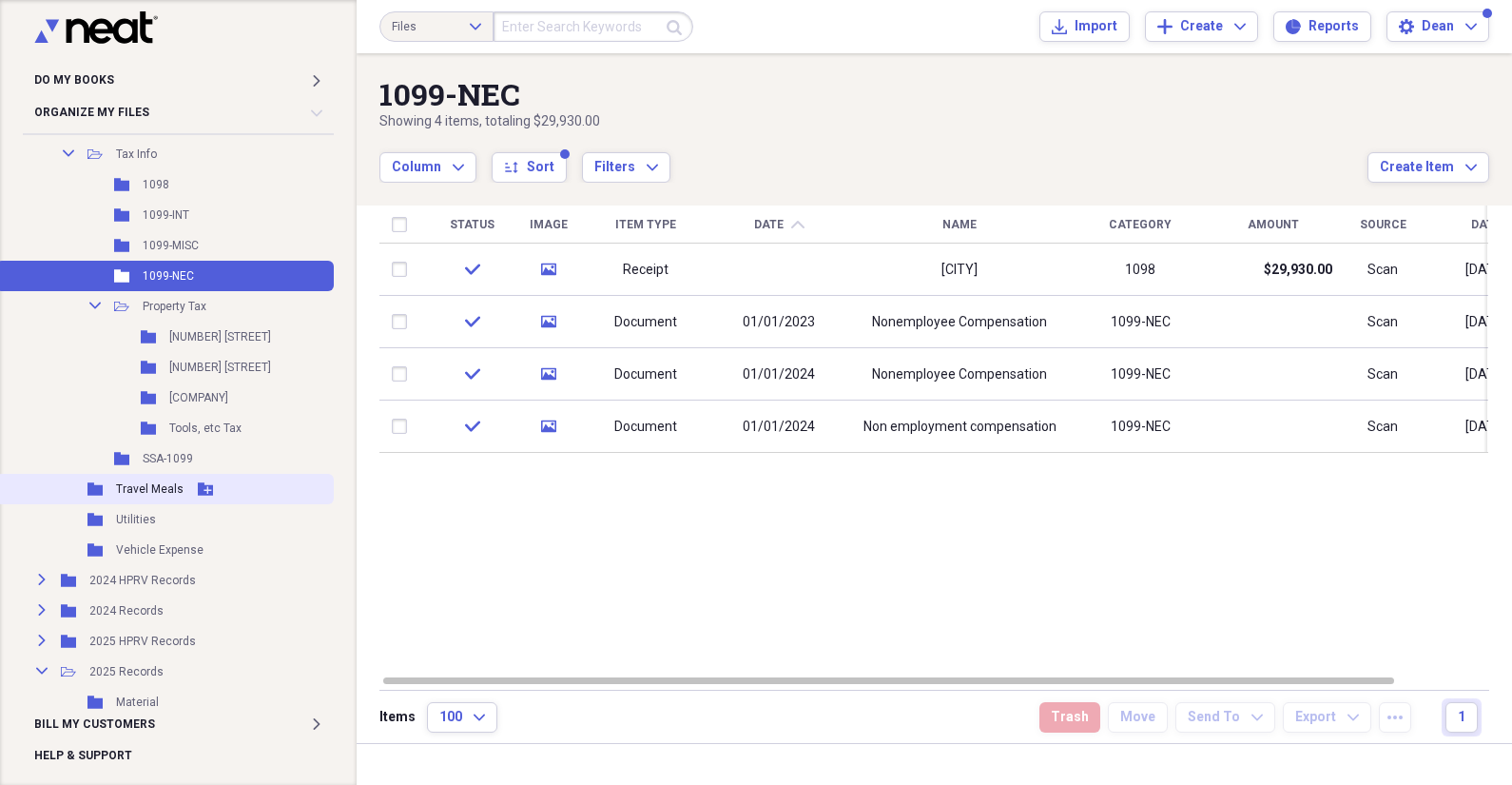 scroll, scrollTop: 634, scrollLeft: 0, axis: vertical 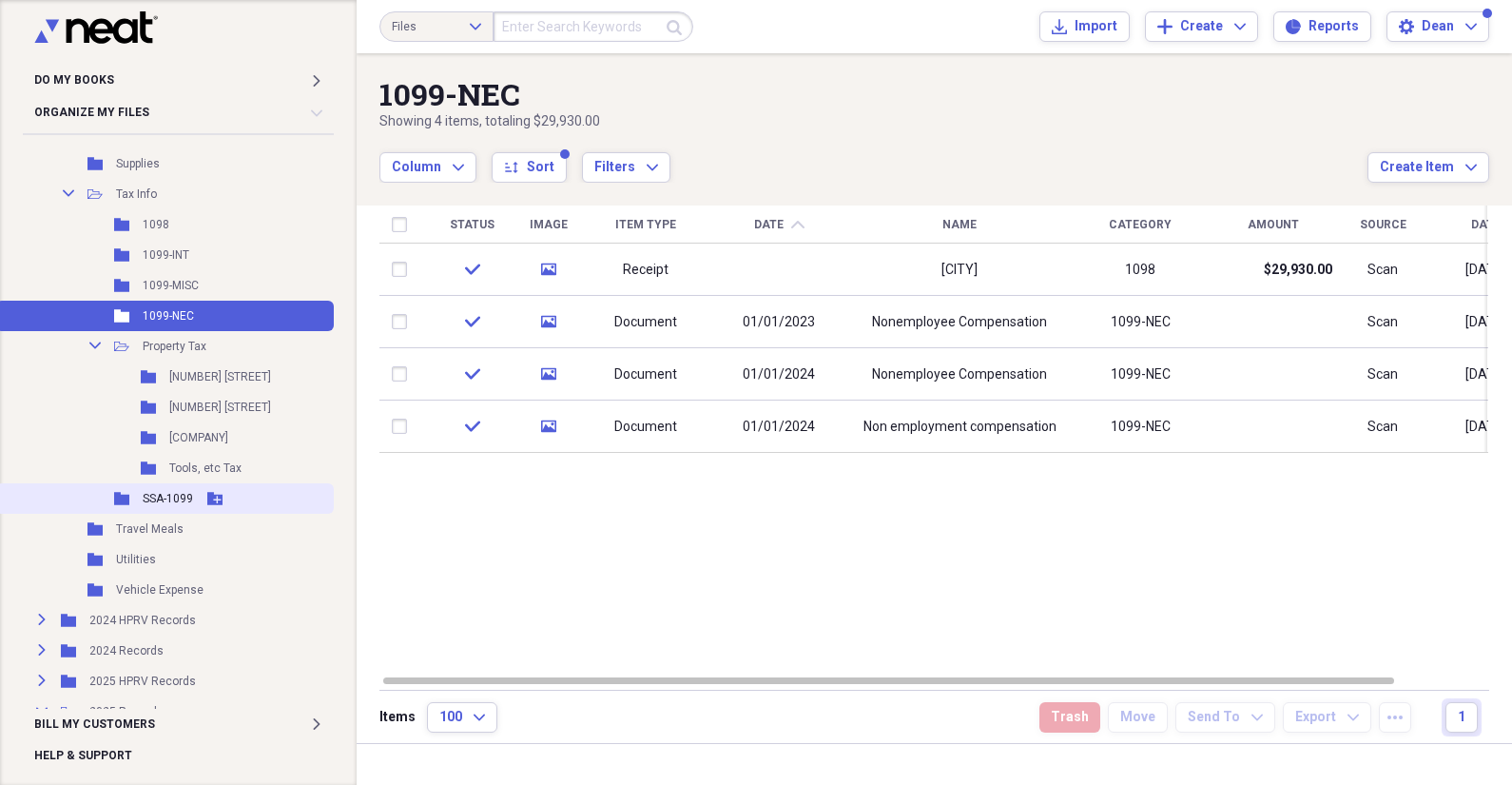 click on "SSA-1099" at bounding box center (167, 499) 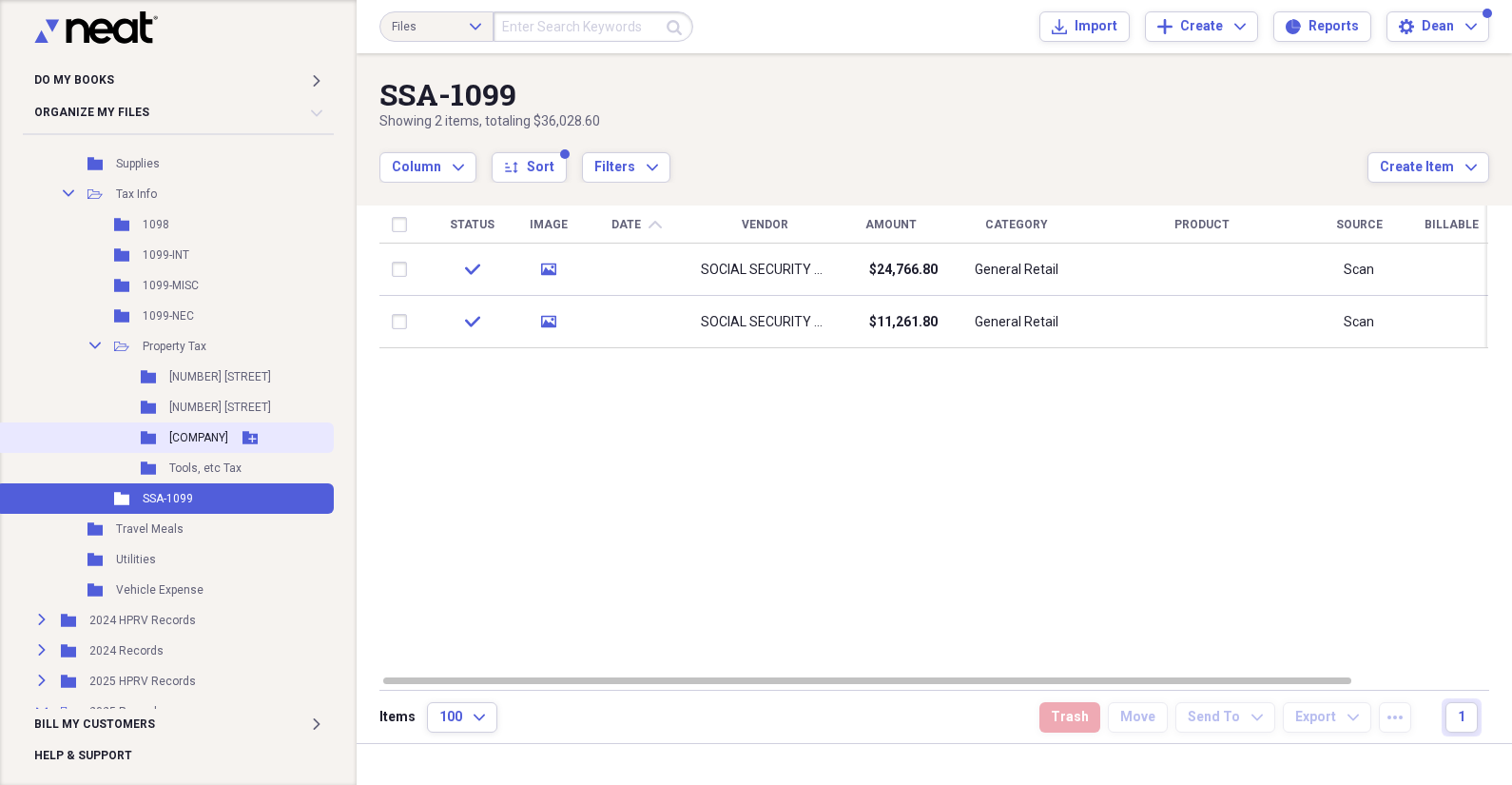 click on "[COMPANY]" at bounding box center [199, 438] 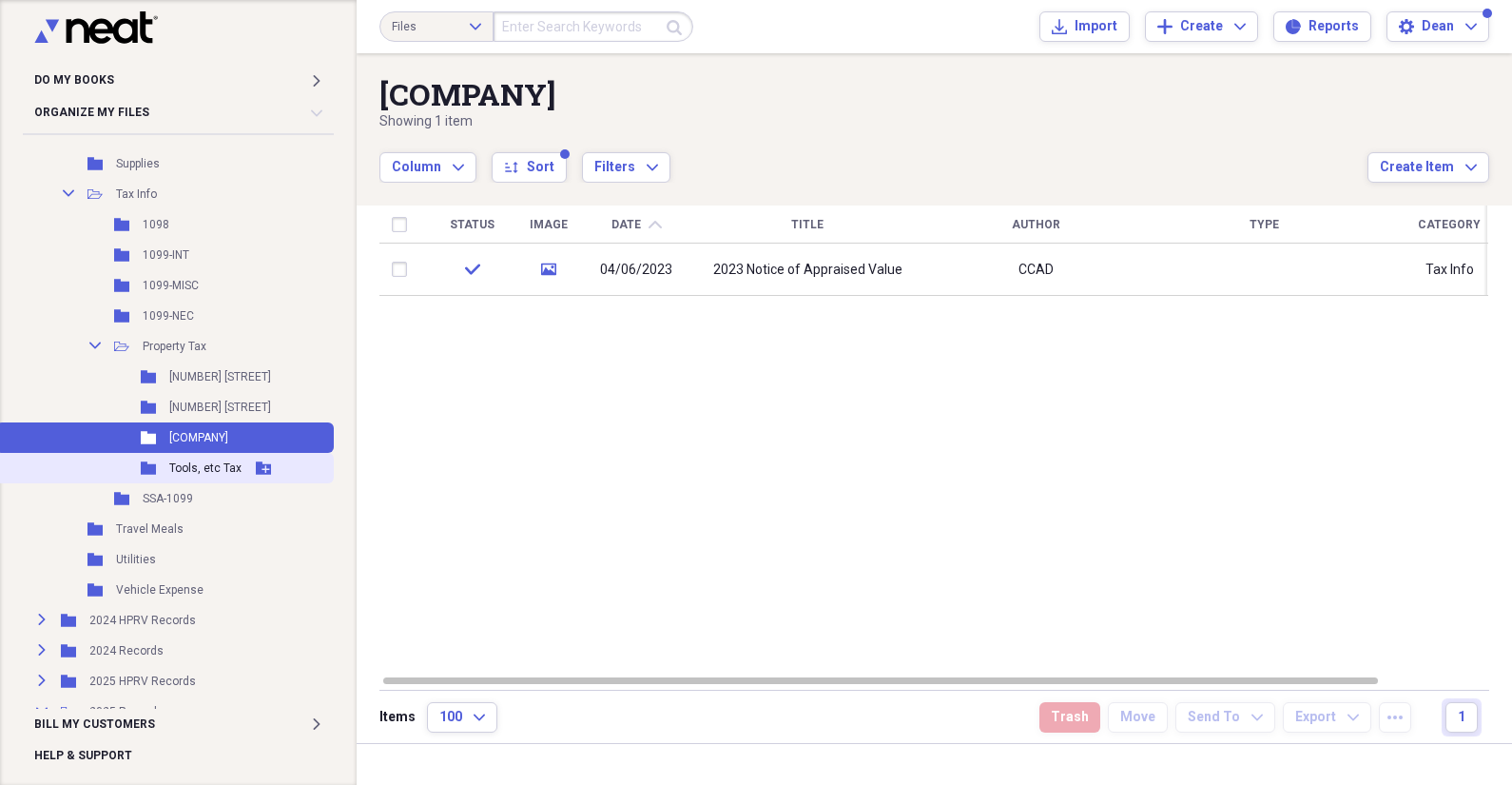 click on "Tools, etc Tax" at bounding box center [205, 468] 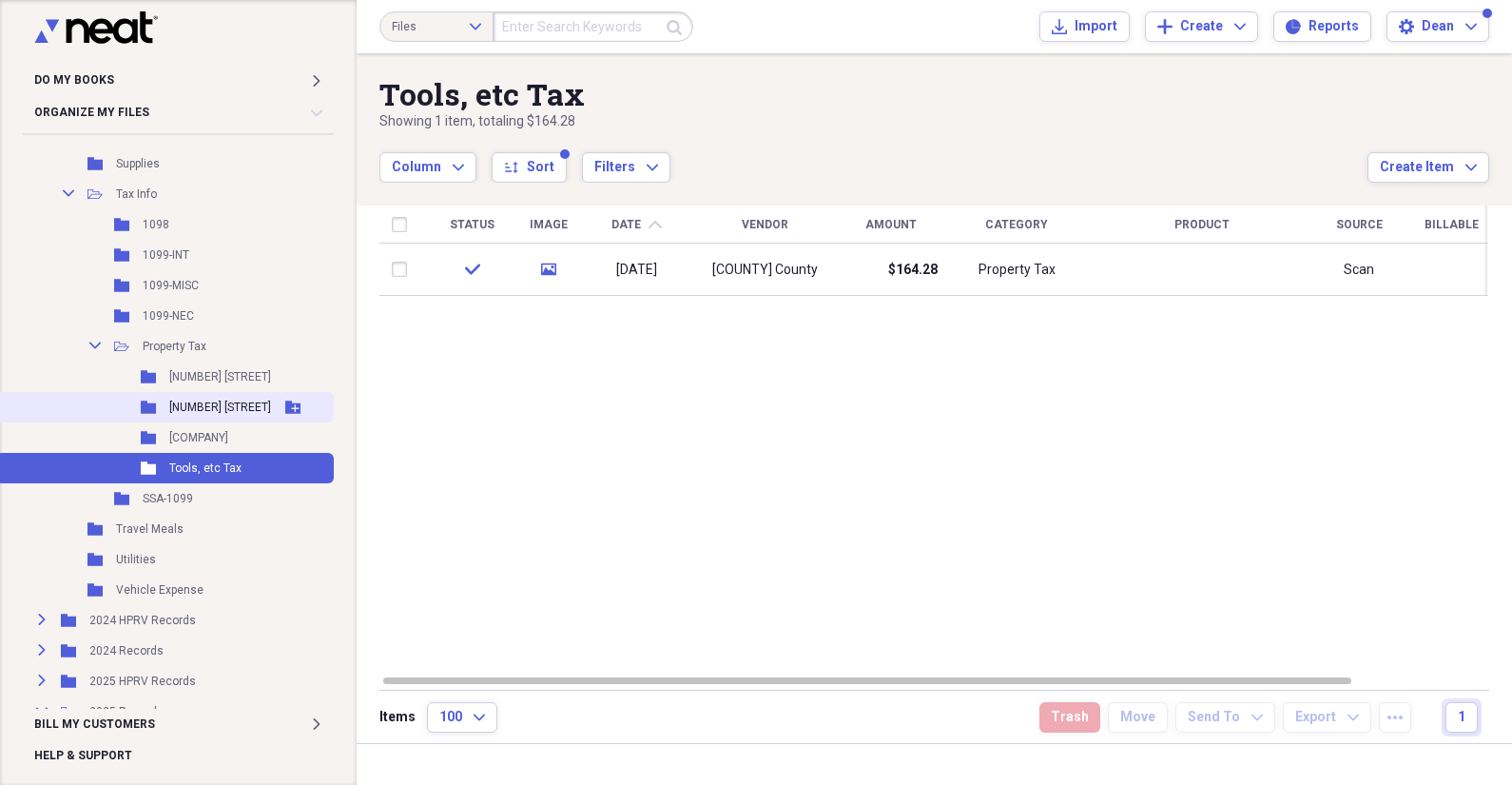 click on "[NUMBER] [STREET]" at bounding box center (220, 407) 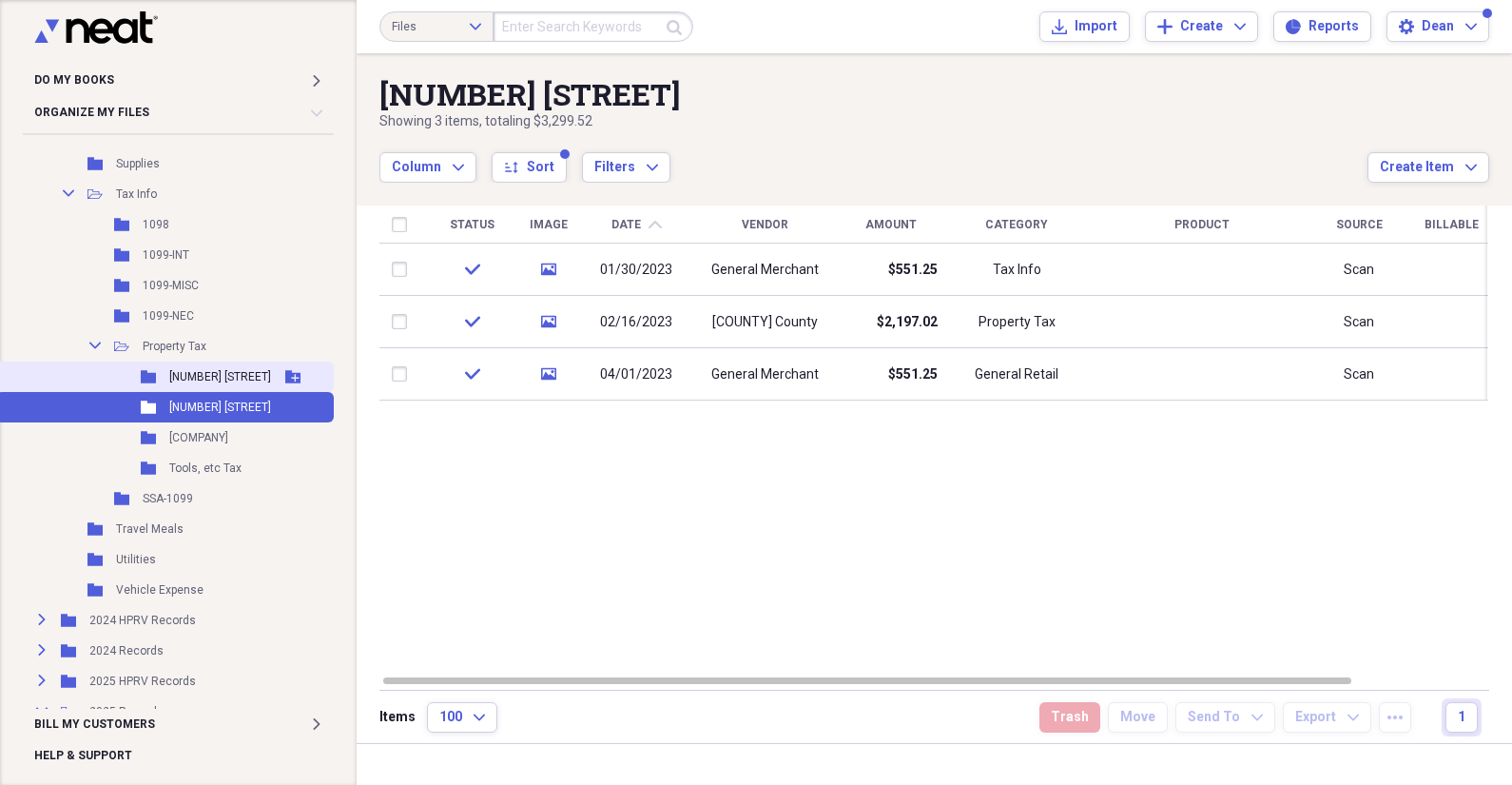 click on "[NUMBER] [STREET]" at bounding box center [220, 377] 